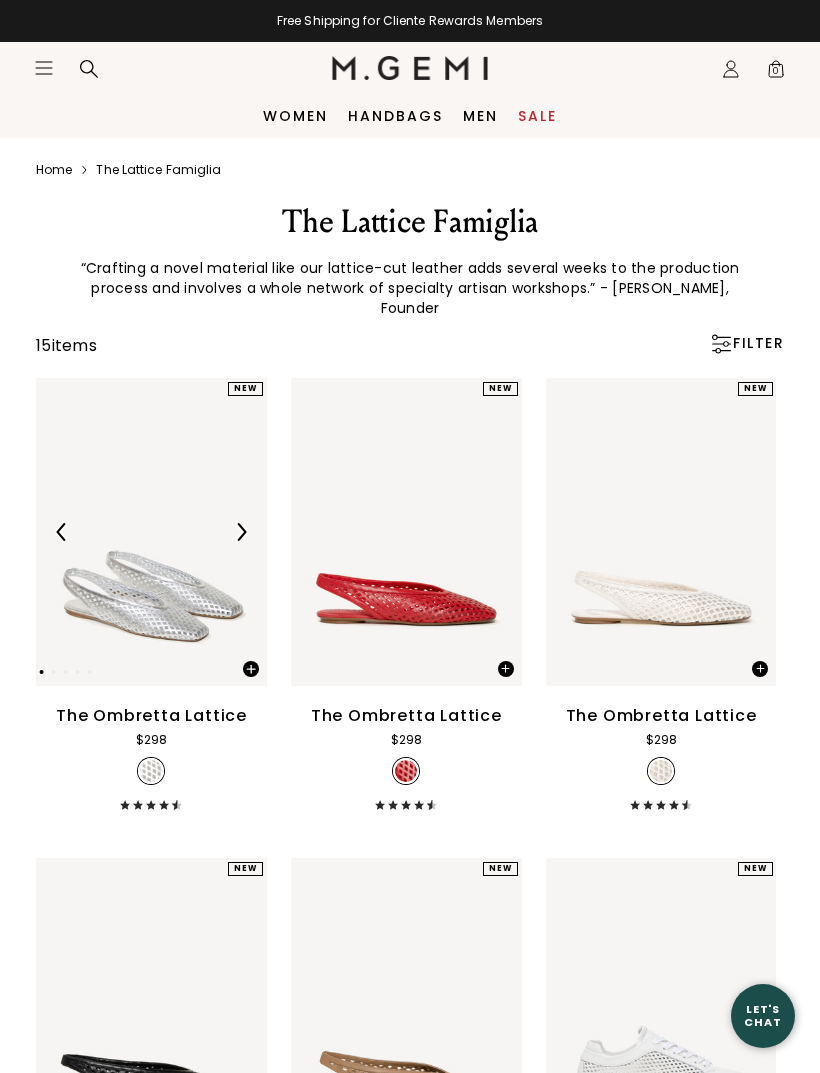 scroll, scrollTop: 0, scrollLeft: 0, axis: both 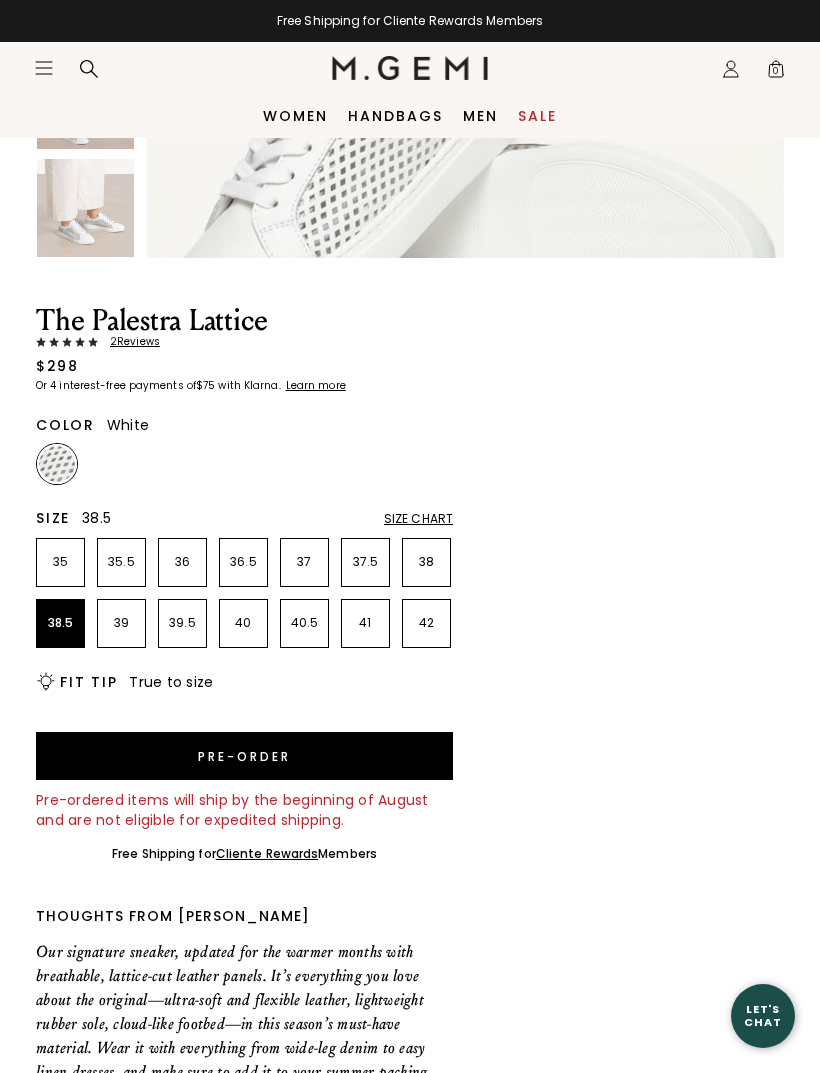 click on "38.5" at bounding box center [60, 623] 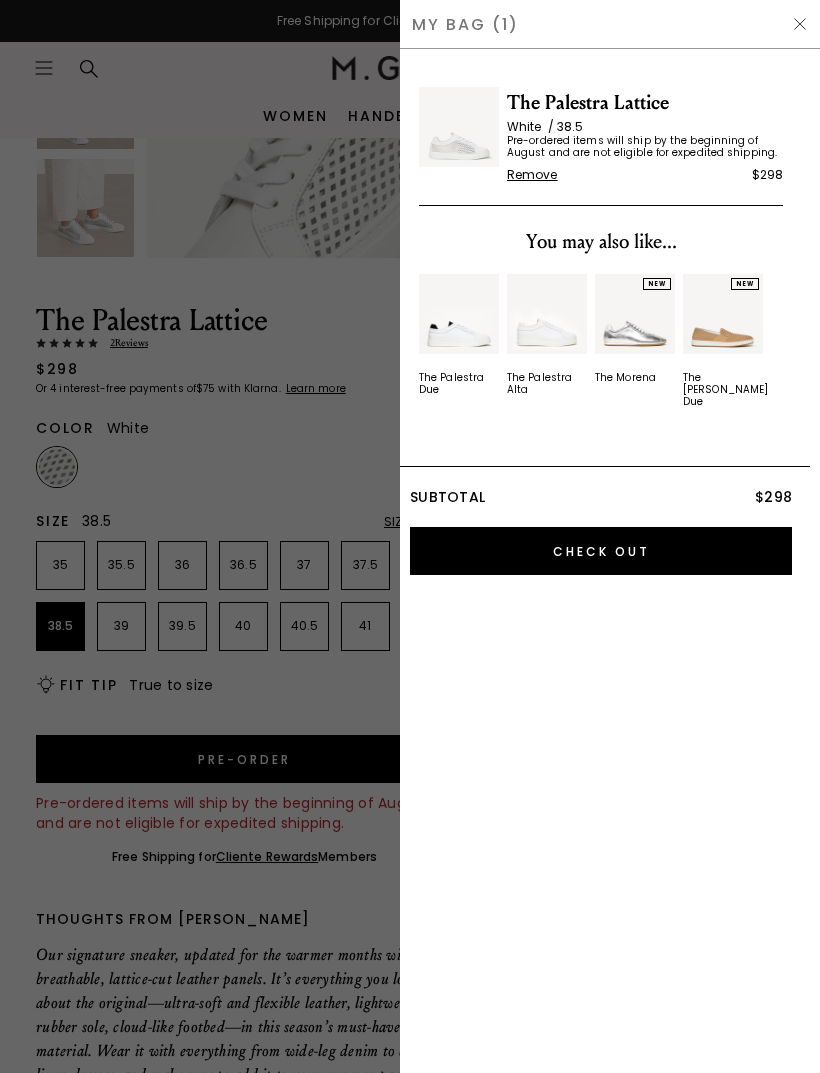 scroll, scrollTop: 0, scrollLeft: 0, axis: both 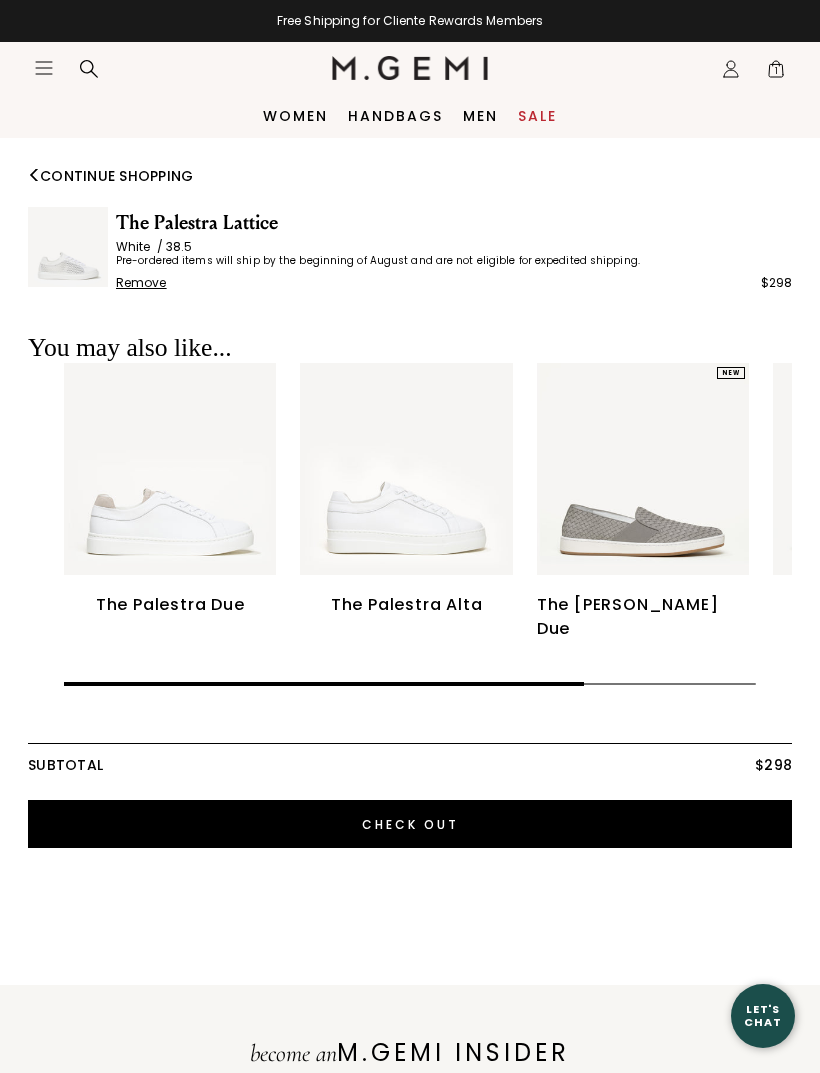 click on "Icons/20x20/profile@2x" 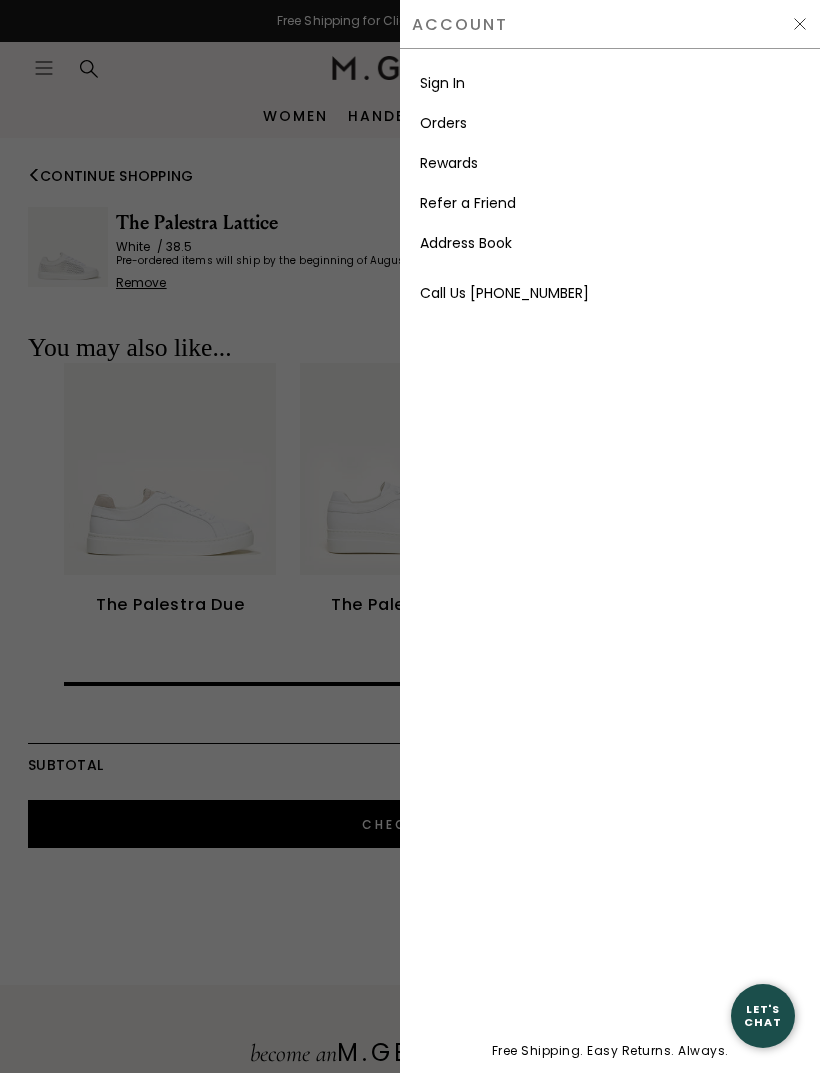 click on "Sign In" at bounding box center (442, 83) 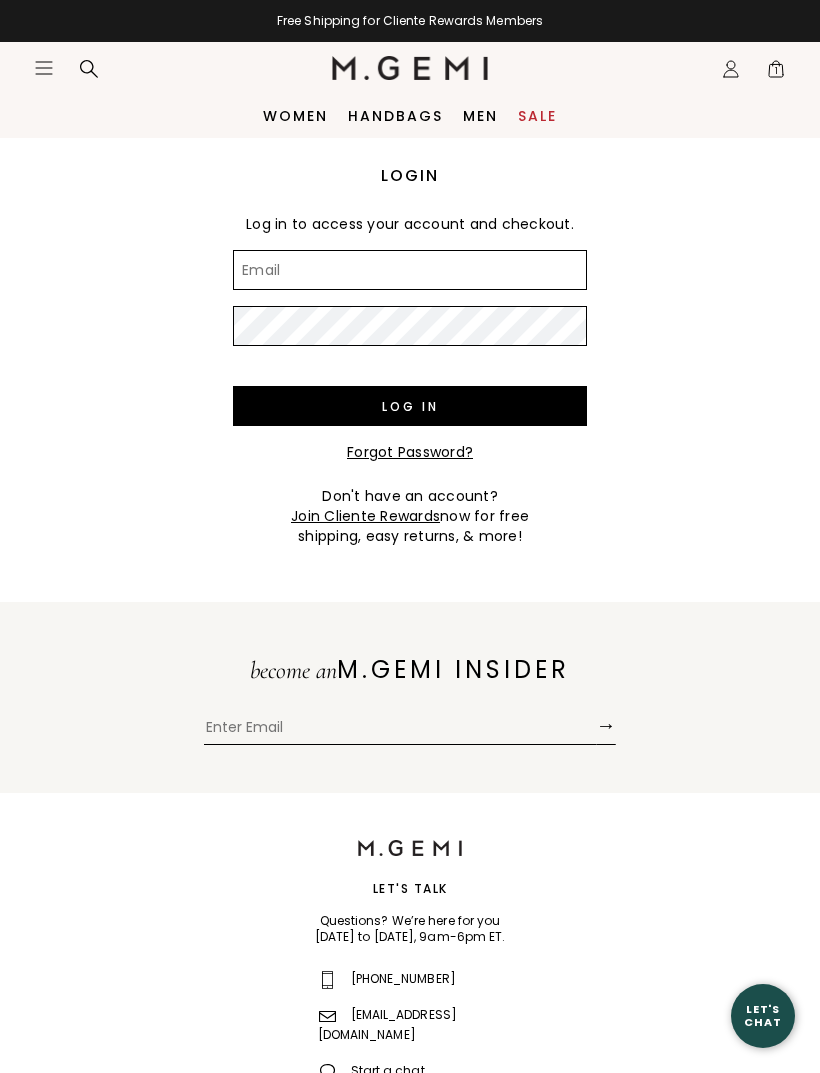 scroll, scrollTop: 0, scrollLeft: 0, axis: both 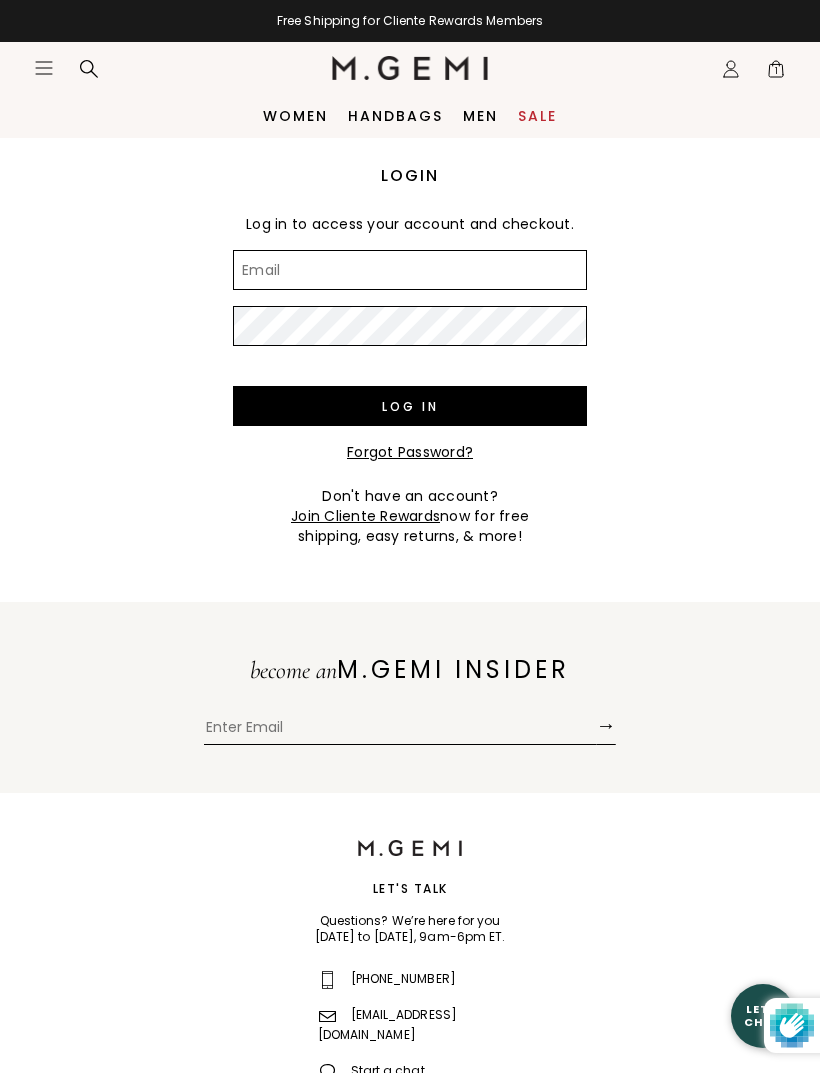 click on "Email" at bounding box center (410, 270) 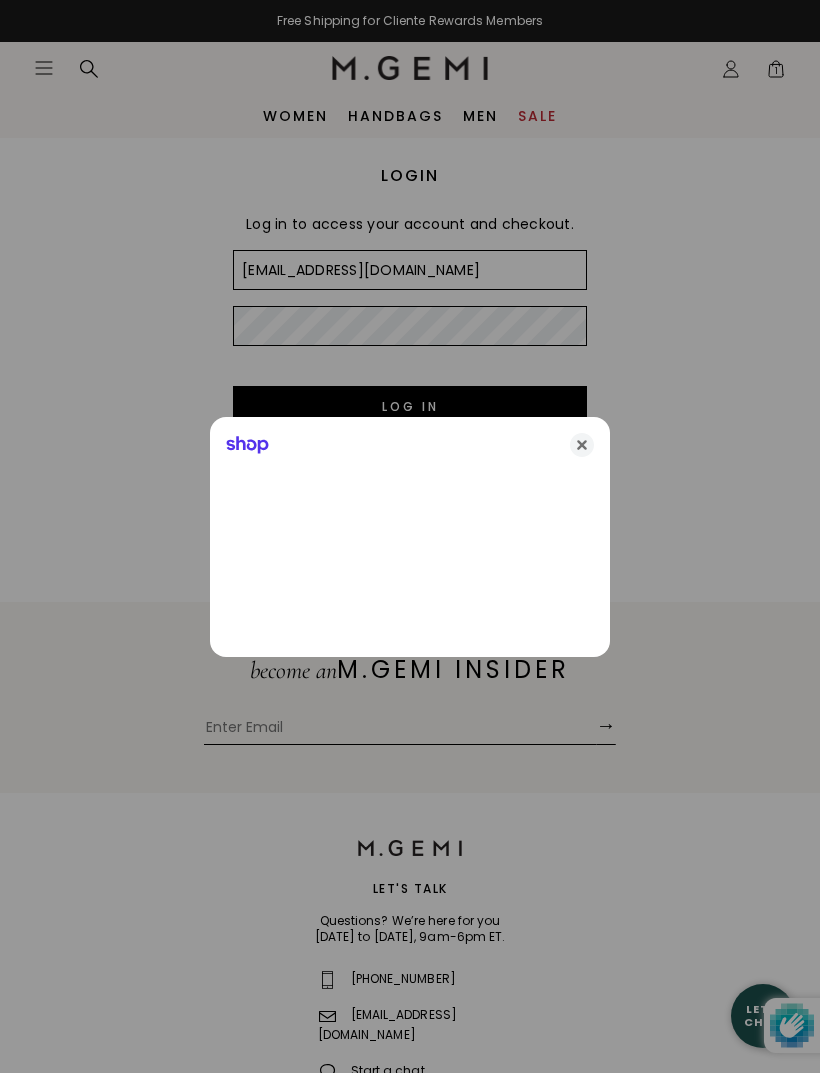 type on "[EMAIL_ADDRESS][DOMAIN_NAME]" 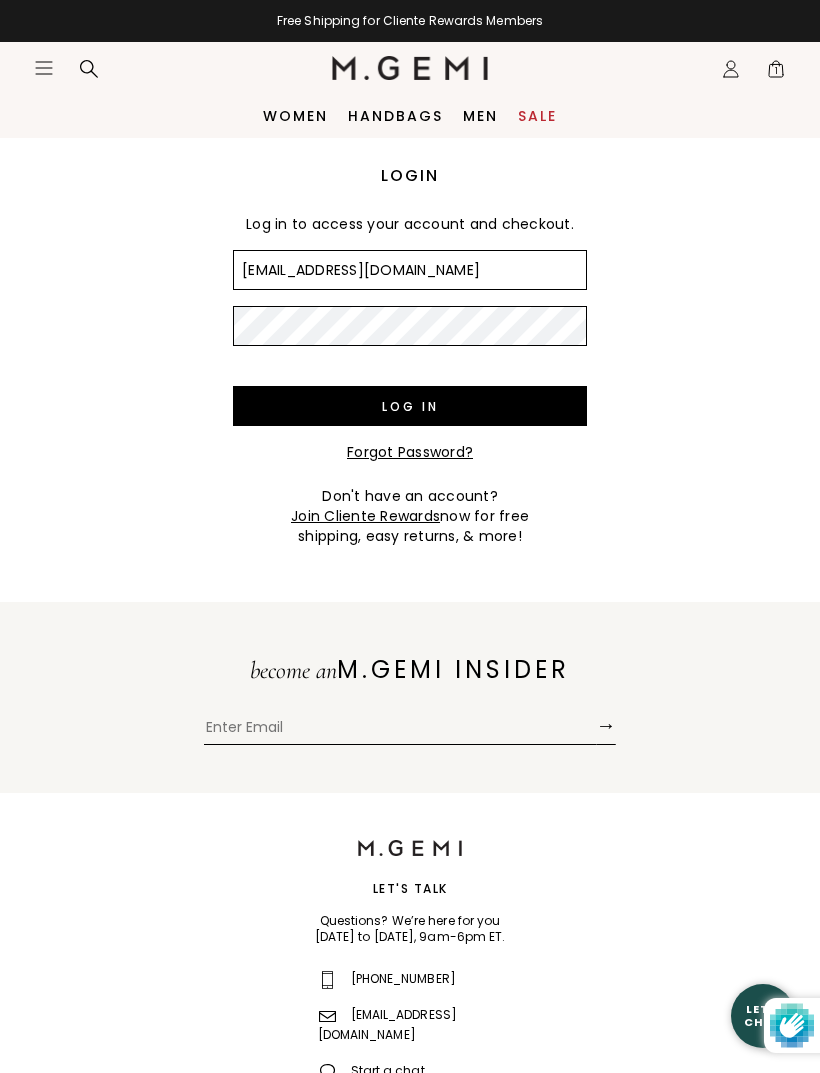click on "Log in" at bounding box center [410, 406] 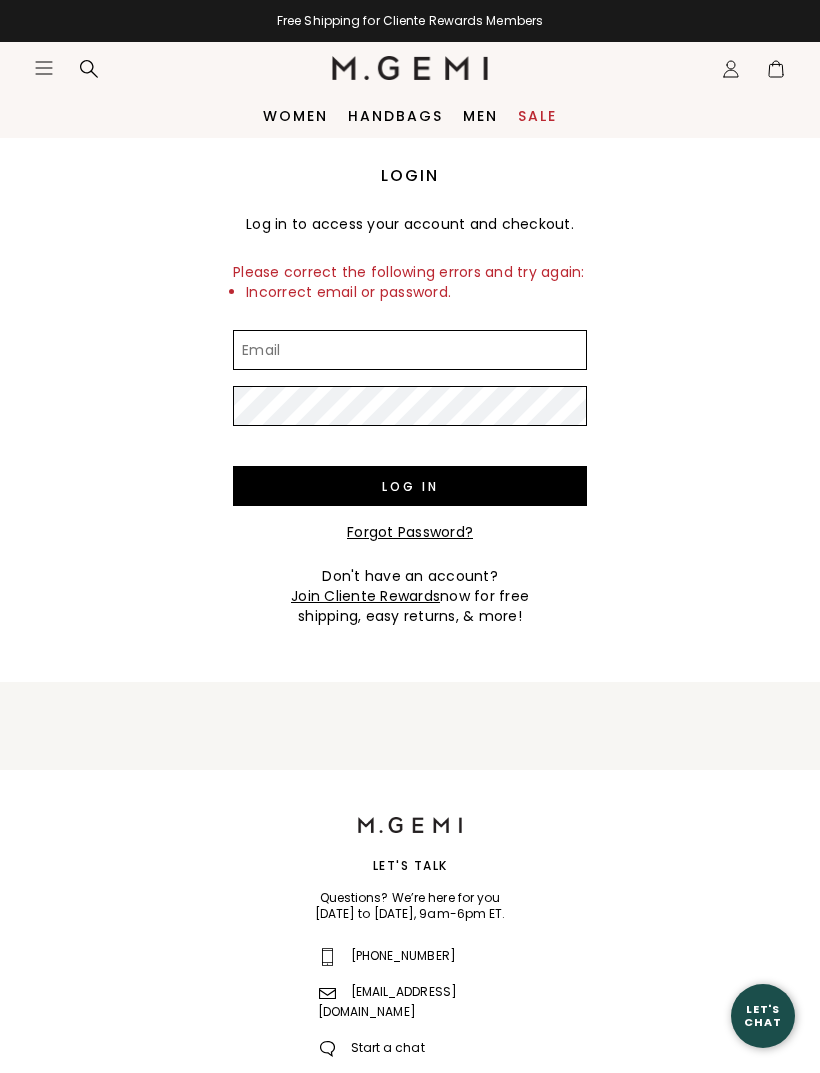 scroll, scrollTop: 0, scrollLeft: 0, axis: both 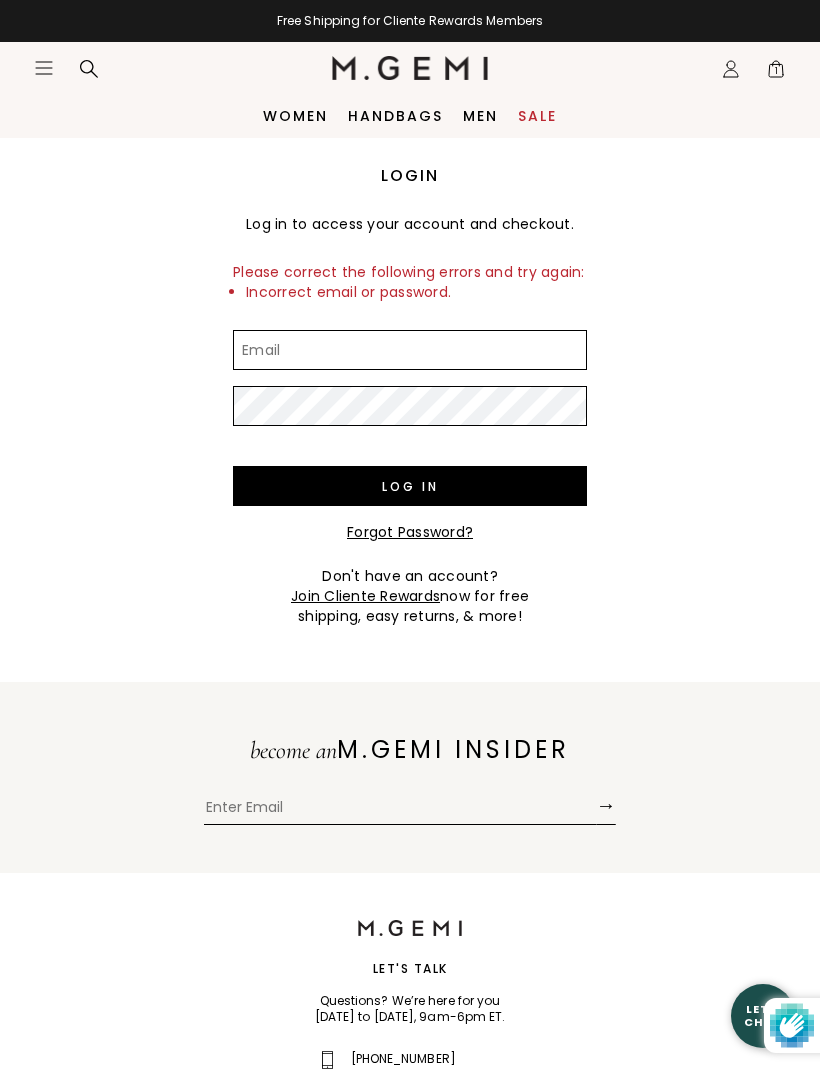 click on "Email" at bounding box center (410, 350) 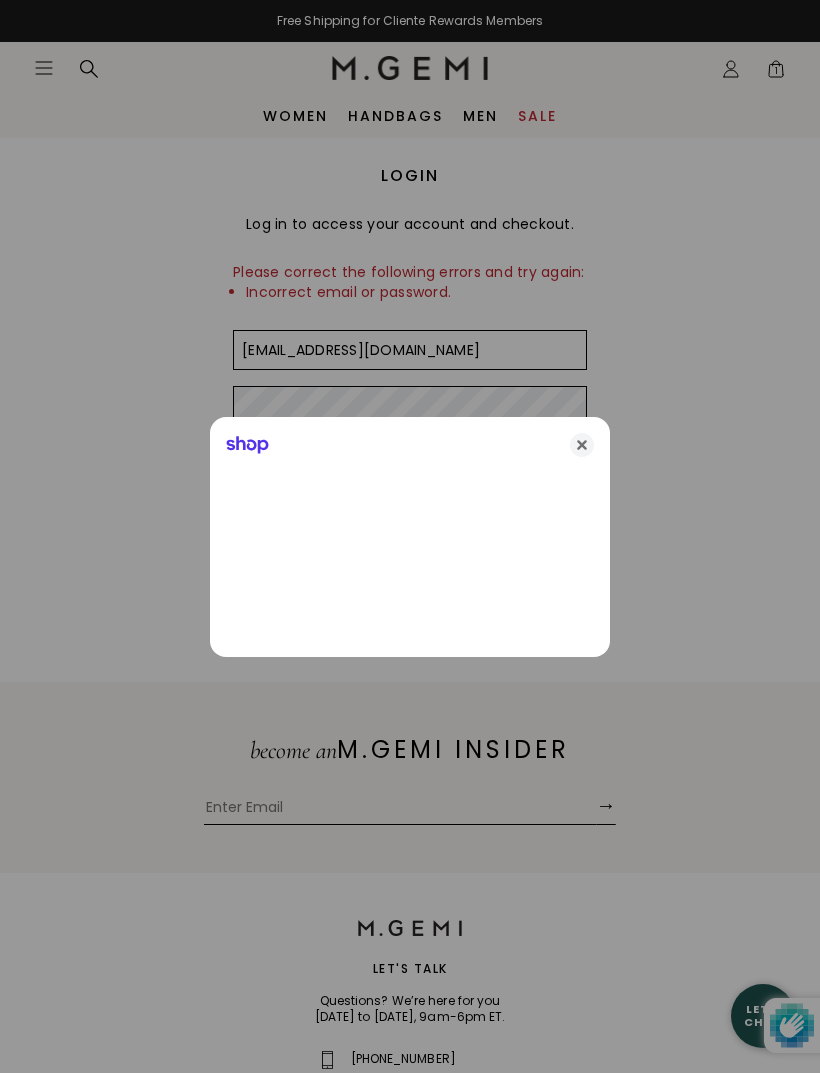 type on "[EMAIL_ADDRESS][DOMAIN_NAME]" 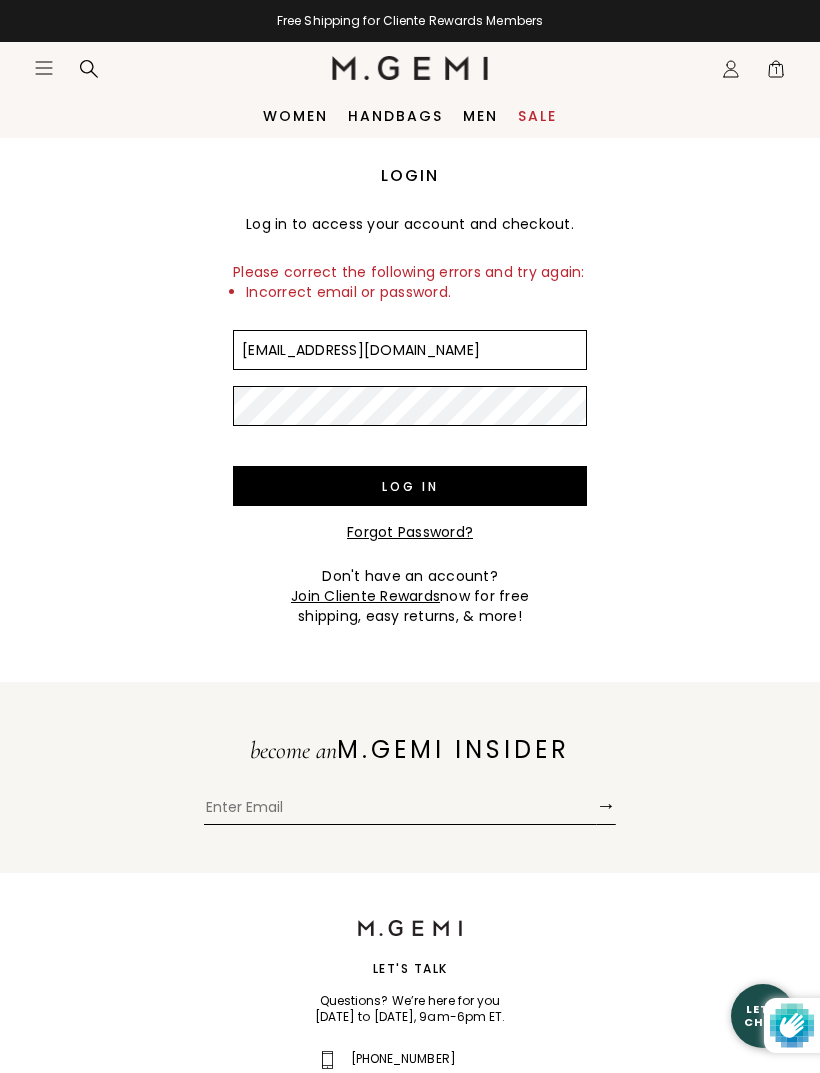 click on "Log in" at bounding box center [410, 486] 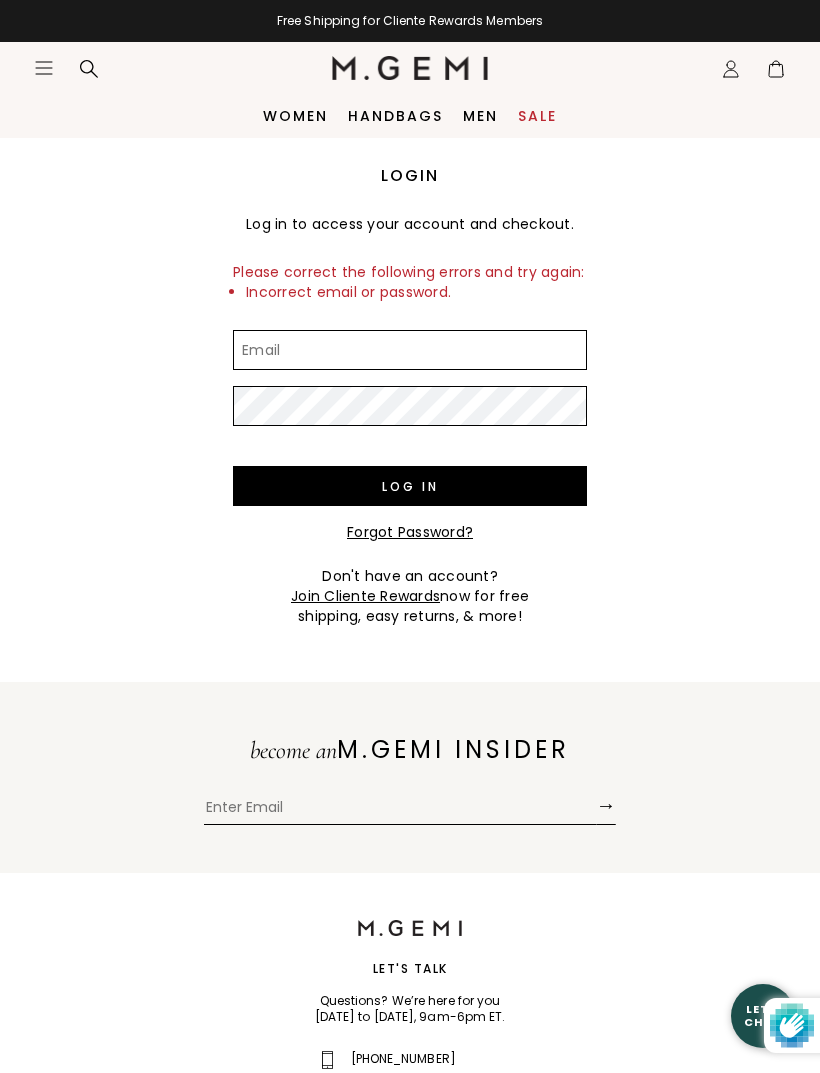 click on "Email" at bounding box center (410, 350) 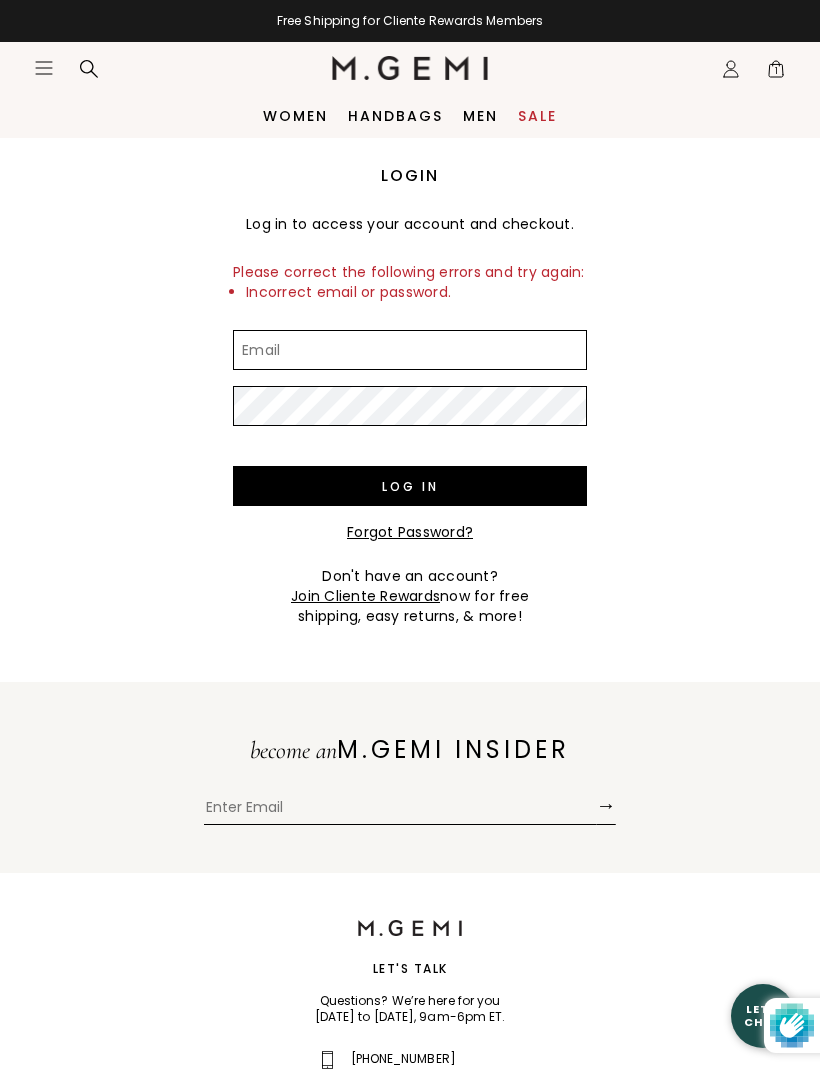 scroll, scrollTop: 0, scrollLeft: 0, axis: both 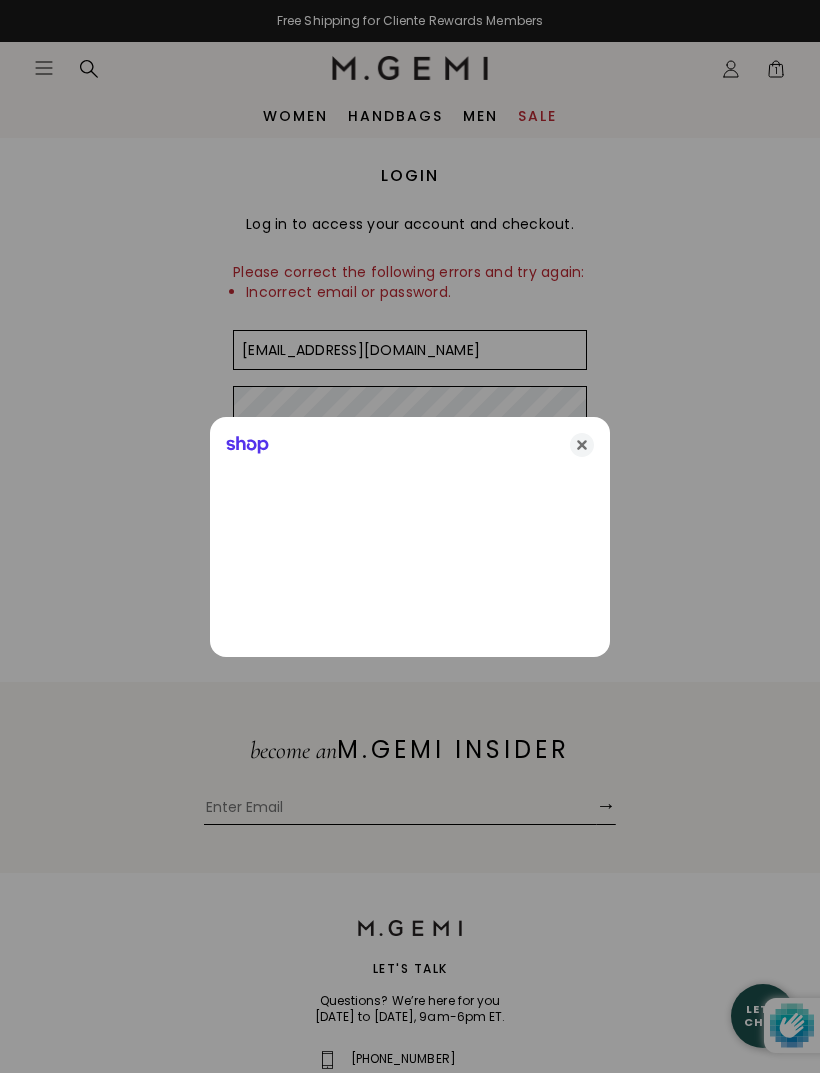 type on "[EMAIL_ADDRESS][DOMAIN_NAME]" 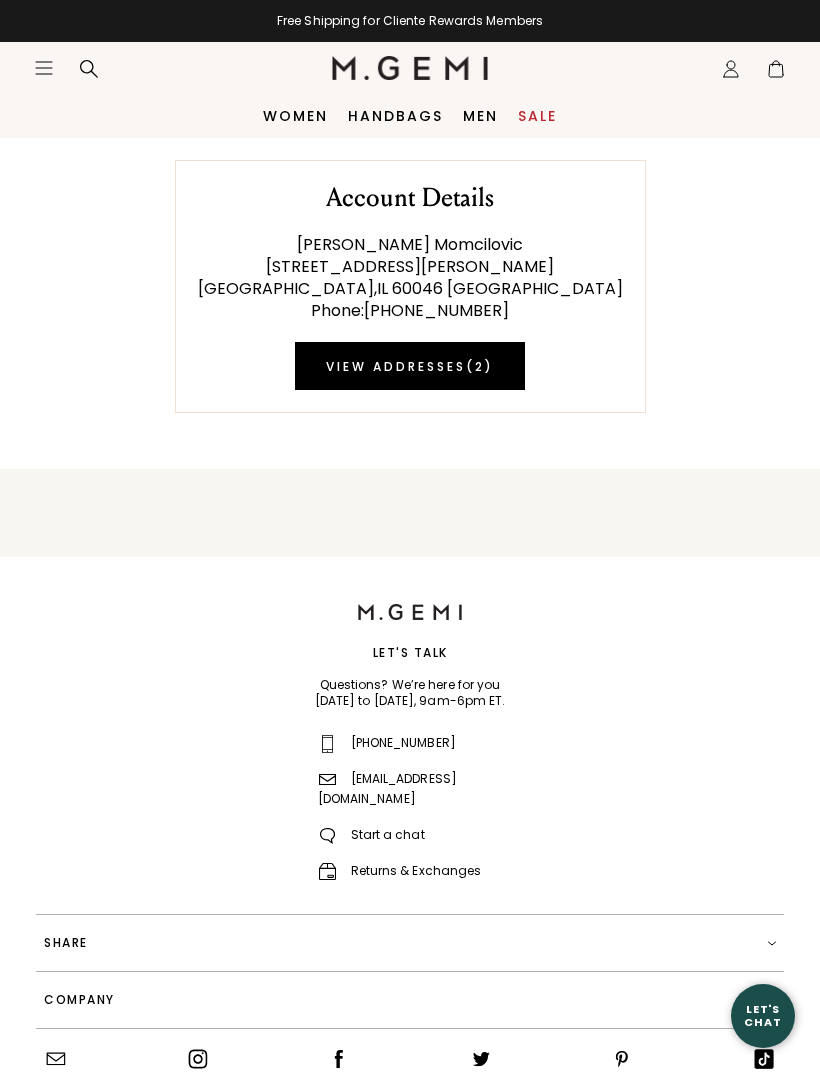 scroll, scrollTop: 0, scrollLeft: 0, axis: both 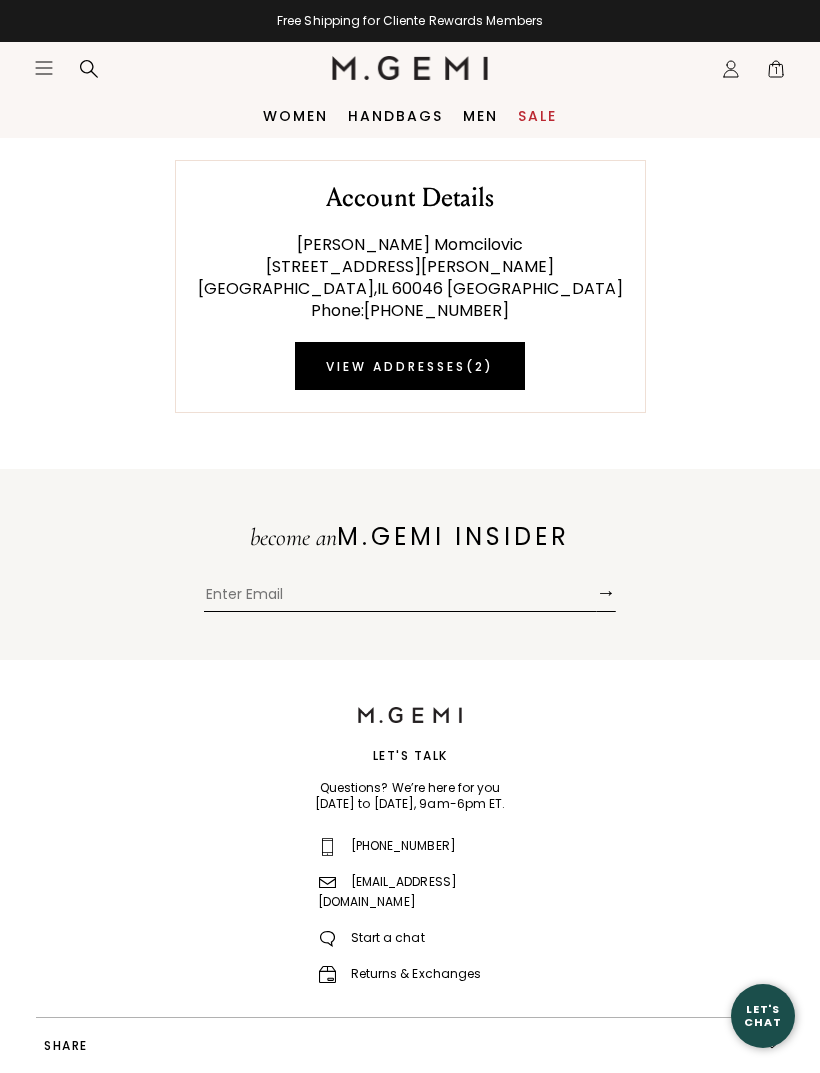 click on "Icons/20x20/profile@2x
Sign Out
Orders
Rewards
Refer a Friend
Address Book
Call Us
+1-844-574-4364" at bounding box center [731, 69] 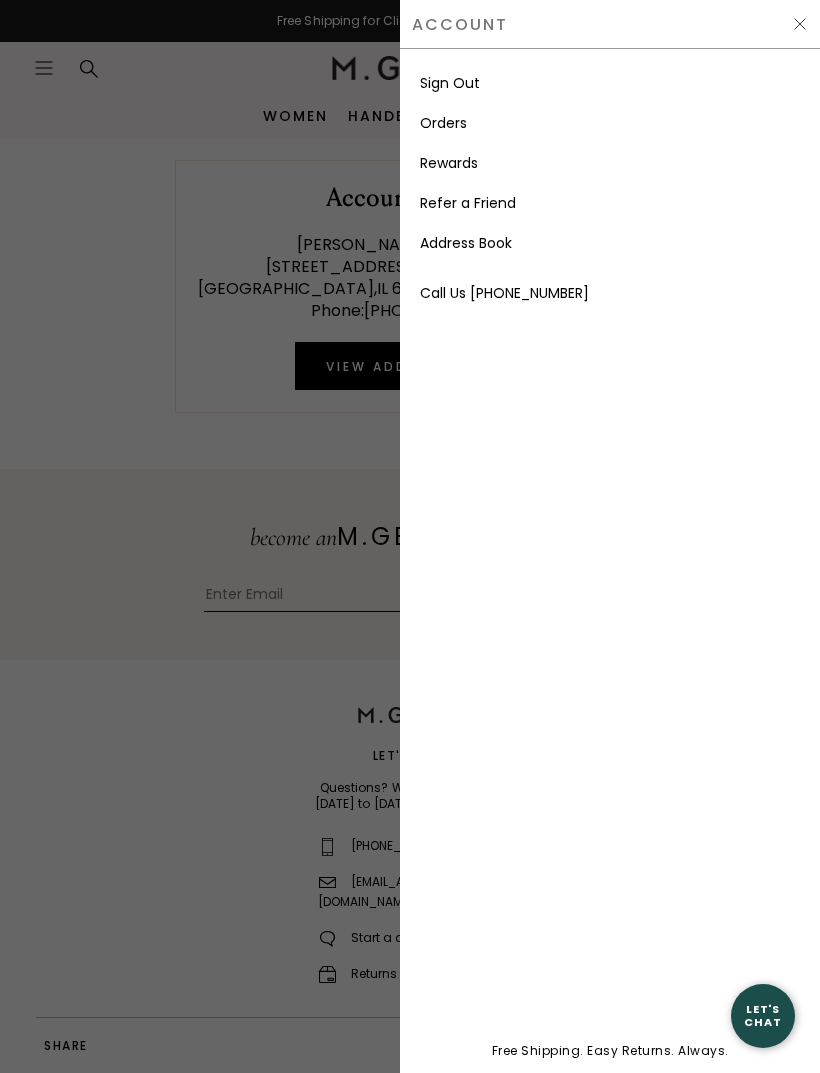click on "Rewards" at bounding box center (610, 163) 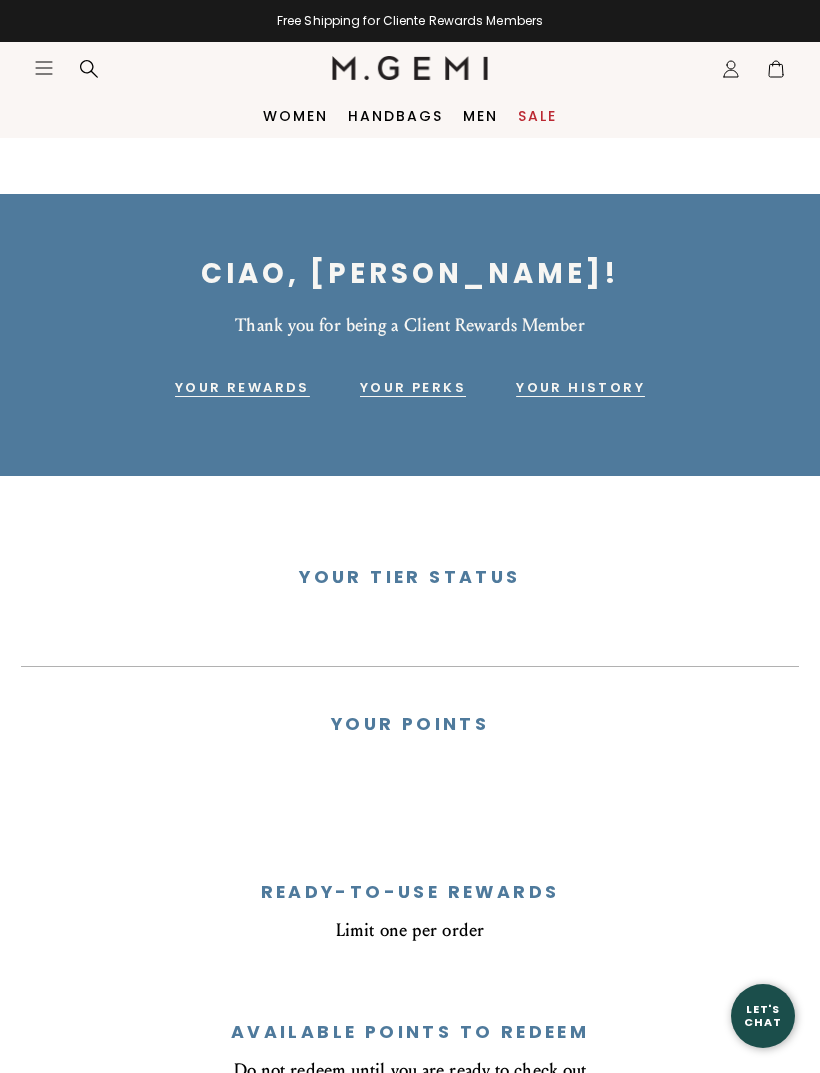 scroll, scrollTop: 0, scrollLeft: 0, axis: both 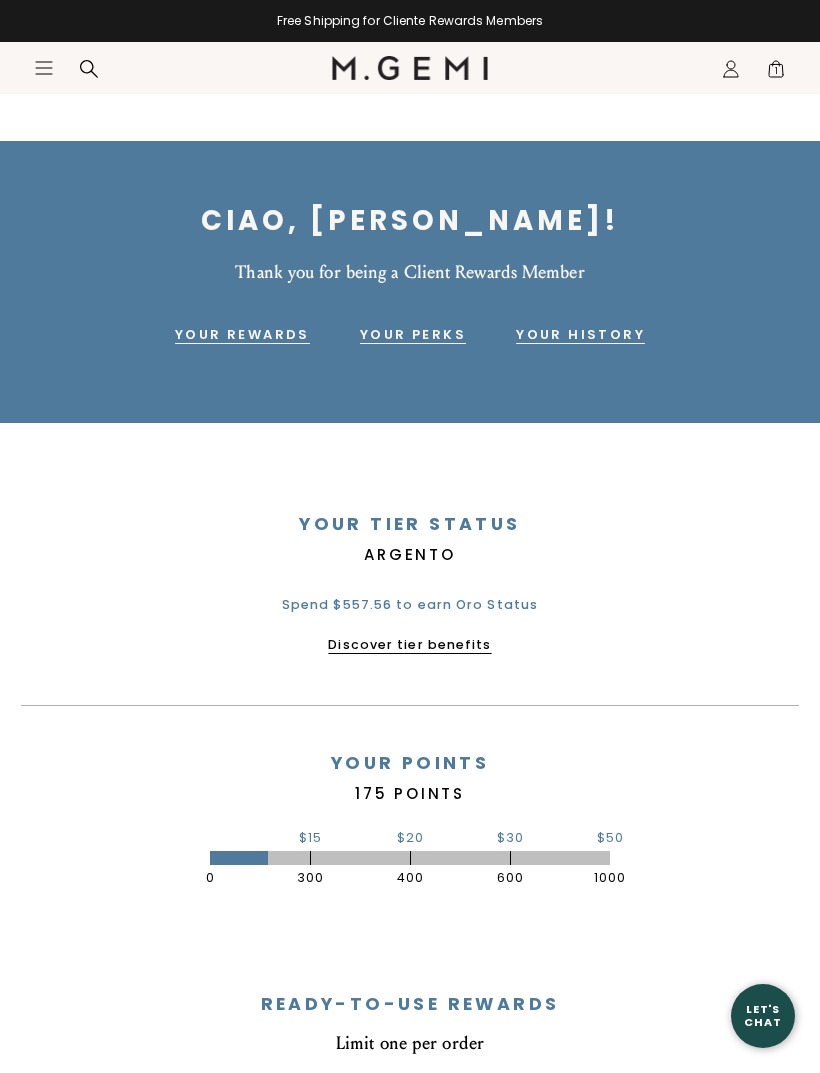 click on "Discover tier benefits" at bounding box center (409, 644) 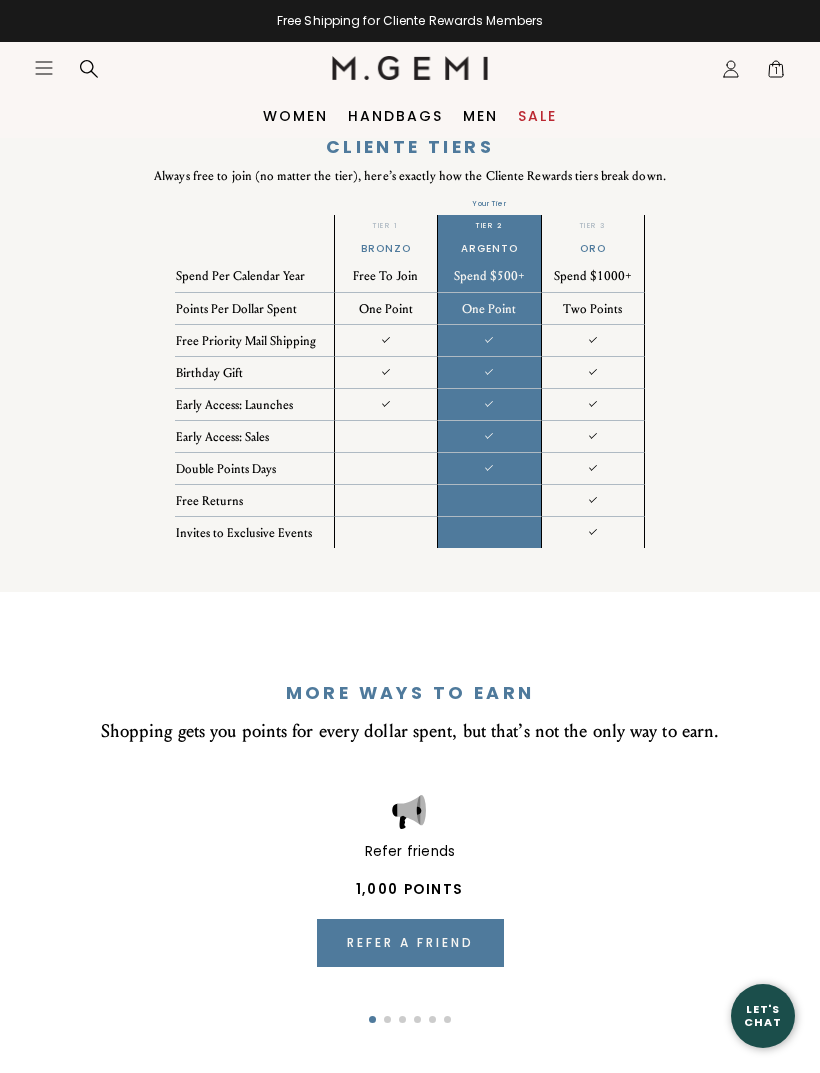 scroll, scrollTop: 1854, scrollLeft: 0, axis: vertical 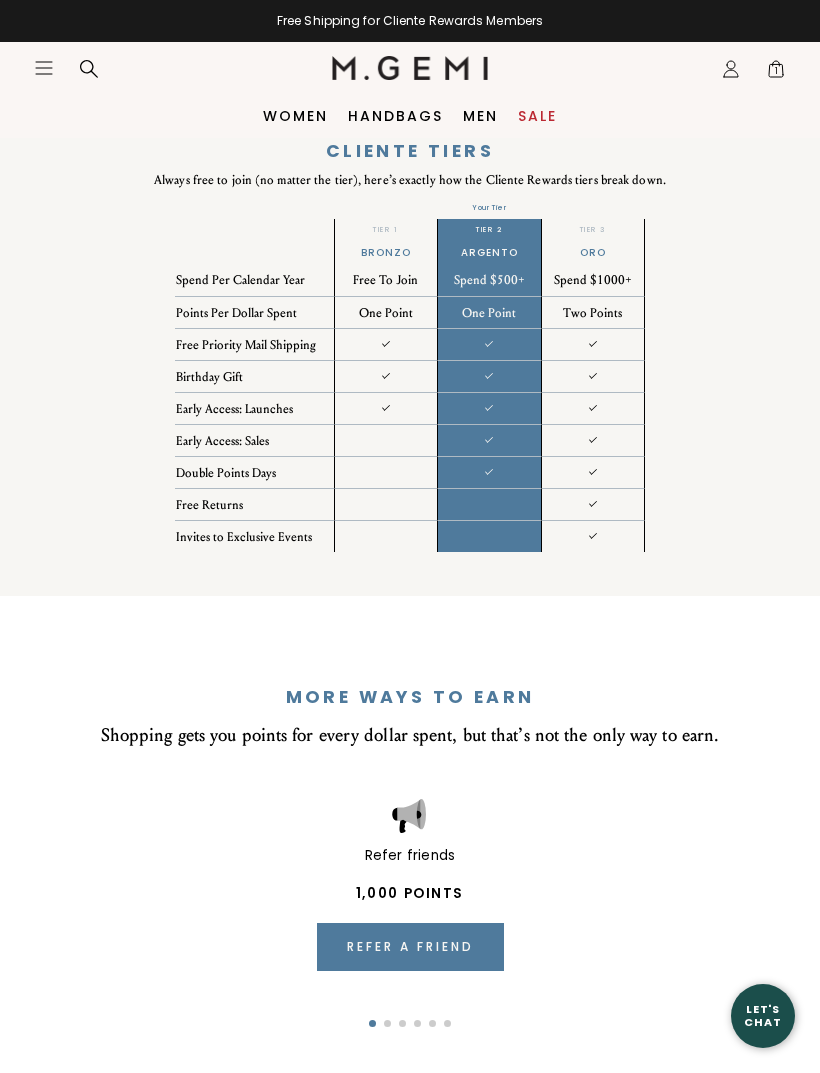 click on "1" at bounding box center [776, 73] 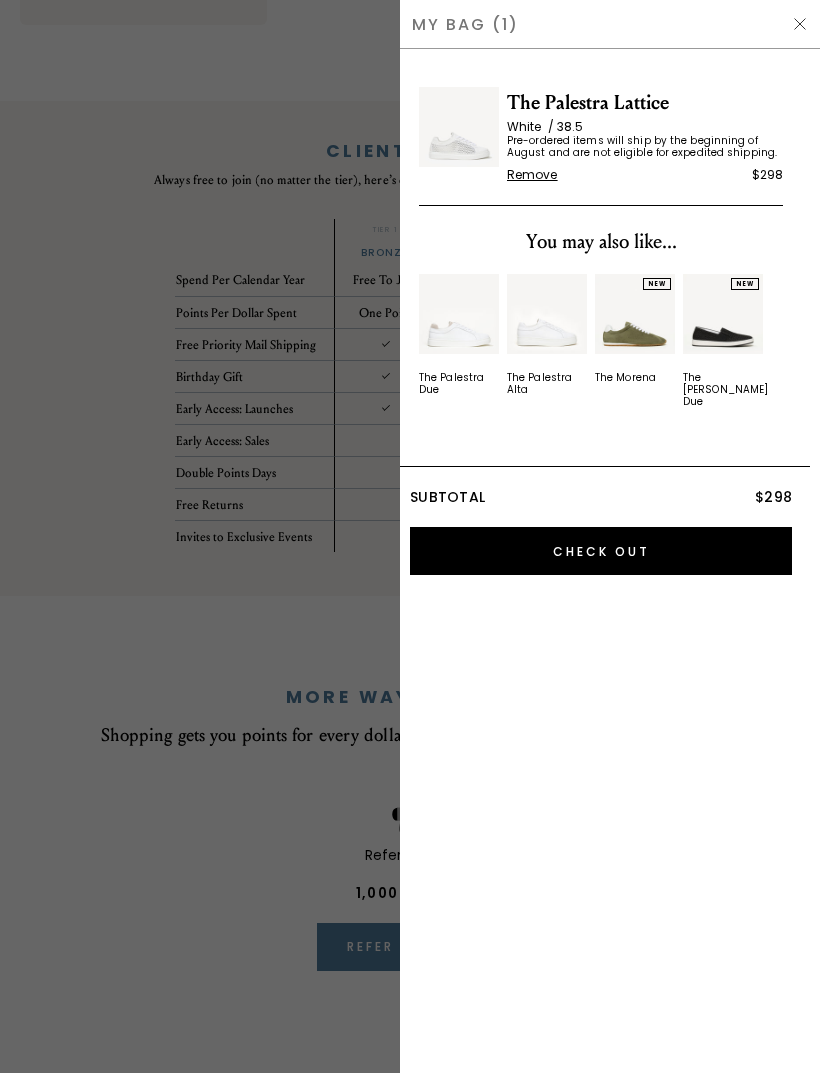 scroll, scrollTop: 63, scrollLeft: 0, axis: vertical 